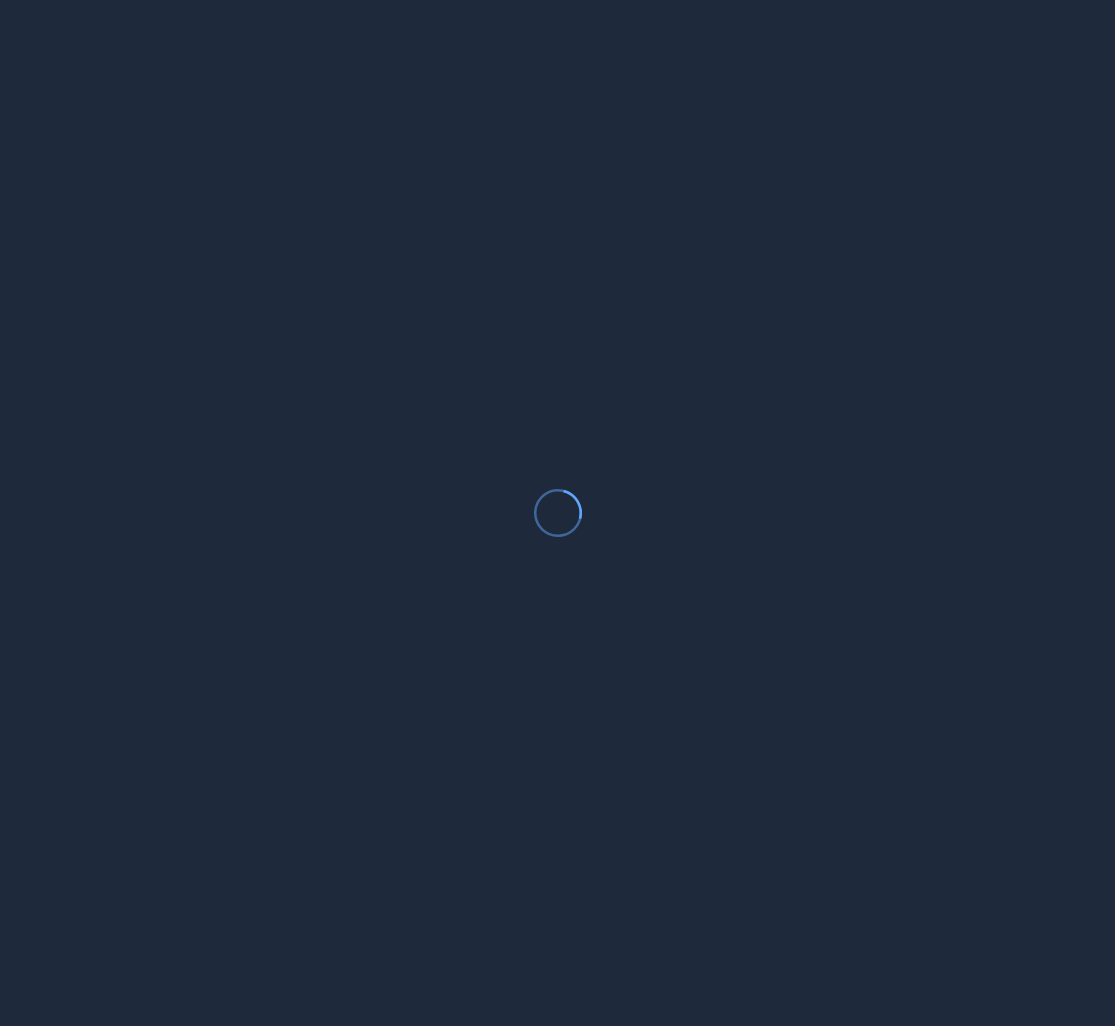 scroll, scrollTop: 0, scrollLeft: 0, axis: both 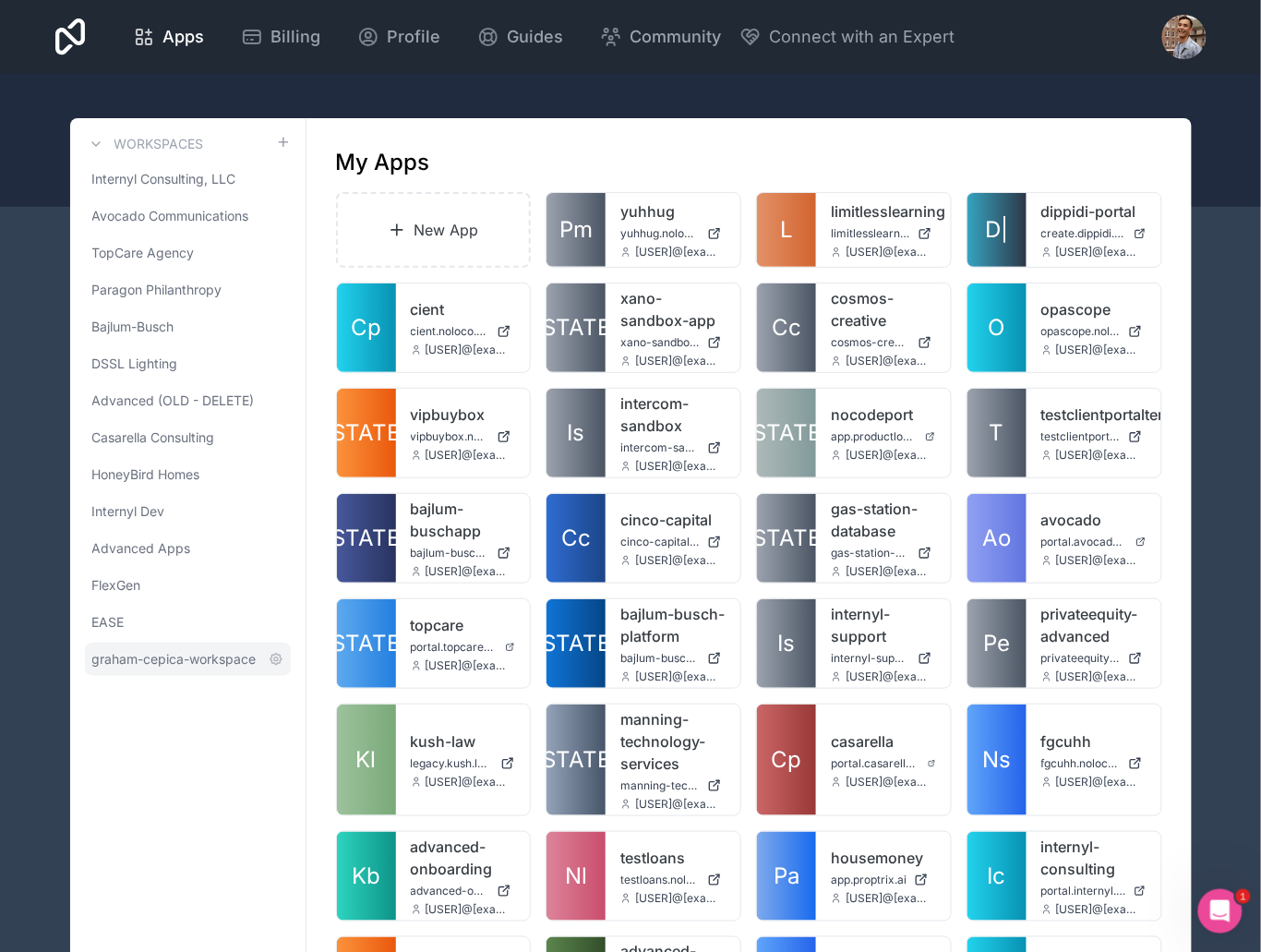 click on "graham-cepica-workspace" at bounding box center [174, 659] 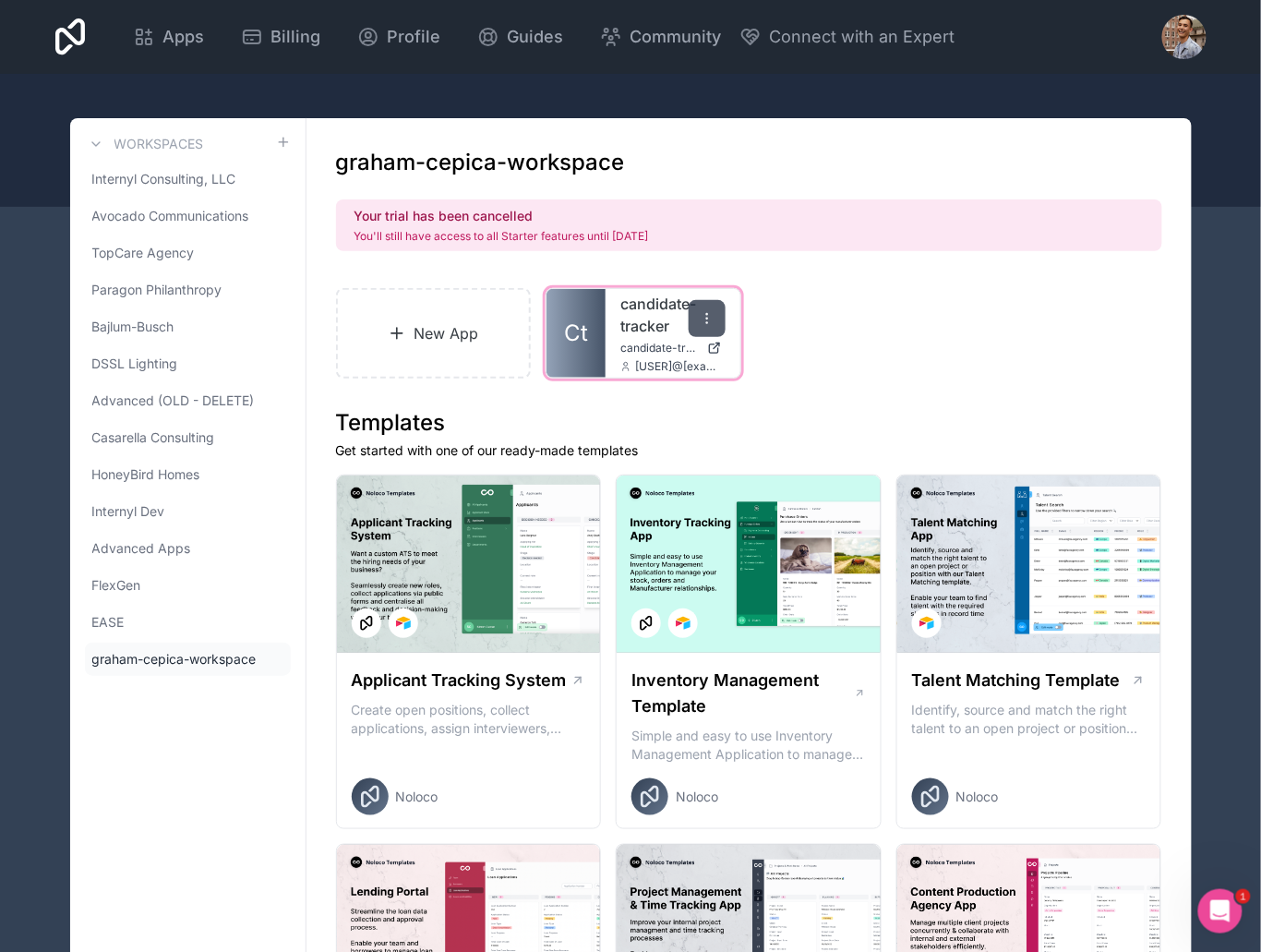 click 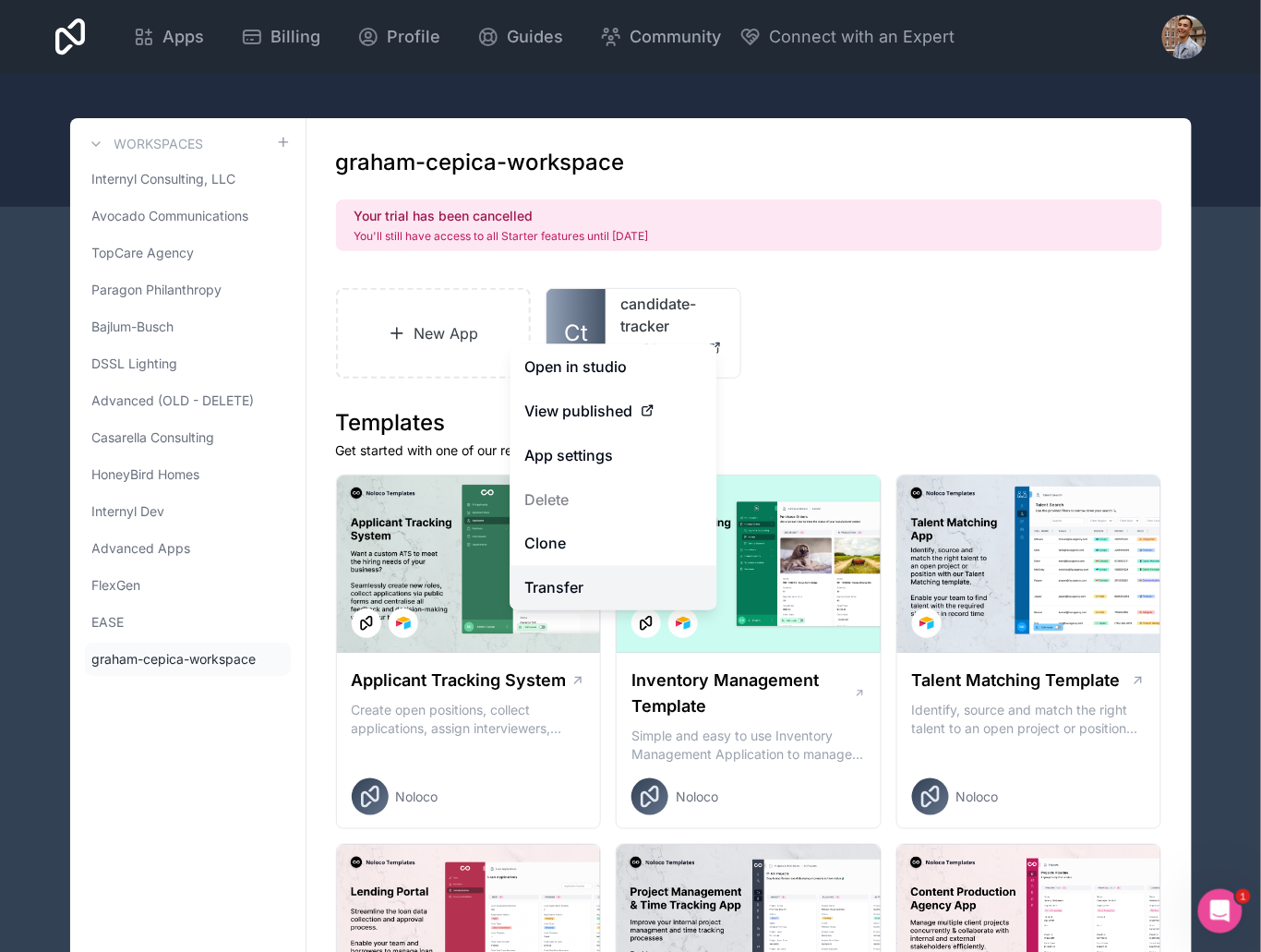 click on "Transfer" at bounding box center [614, 588] 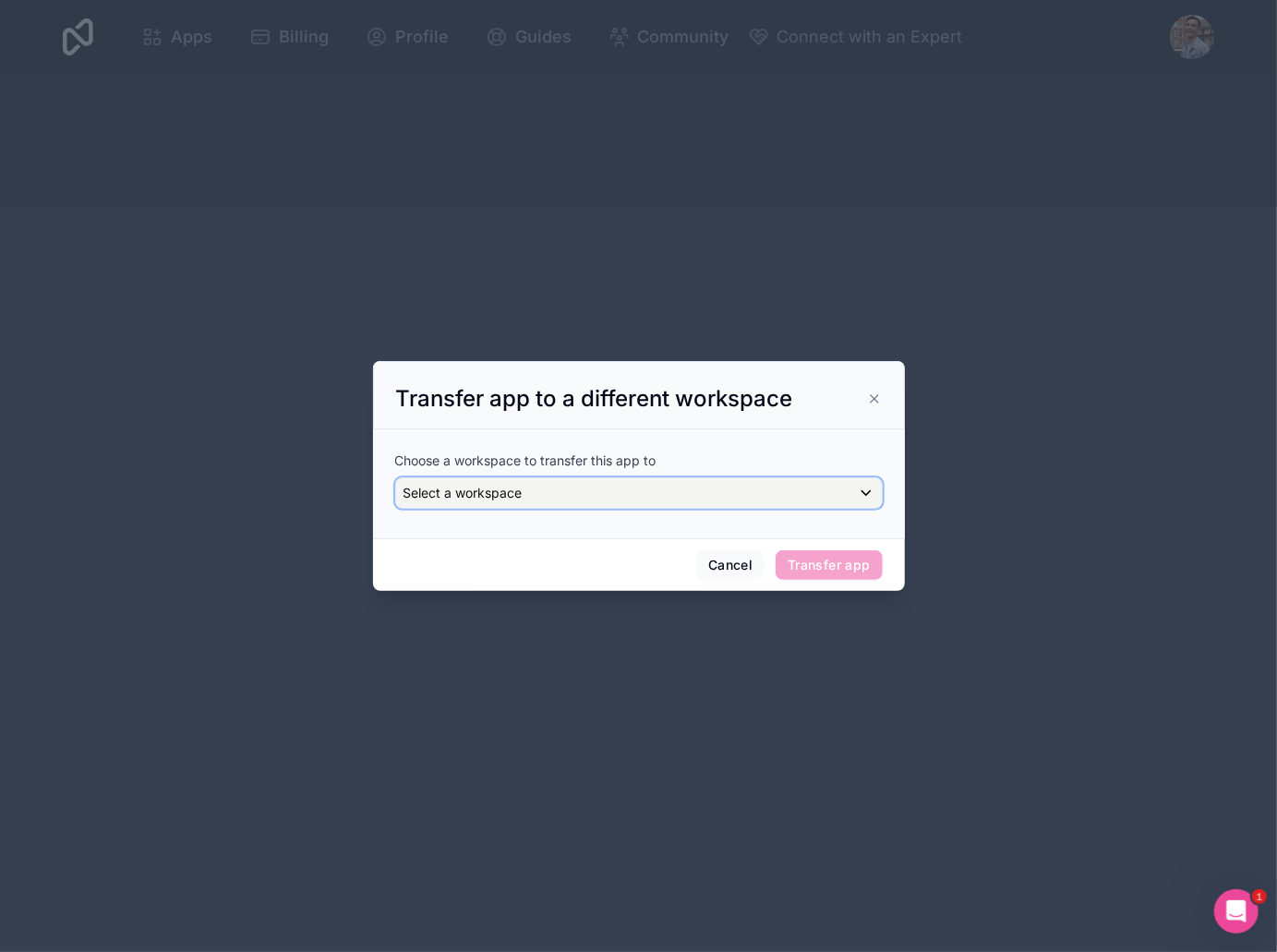 click on "Select a workspace" at bounding box center [639, 493] 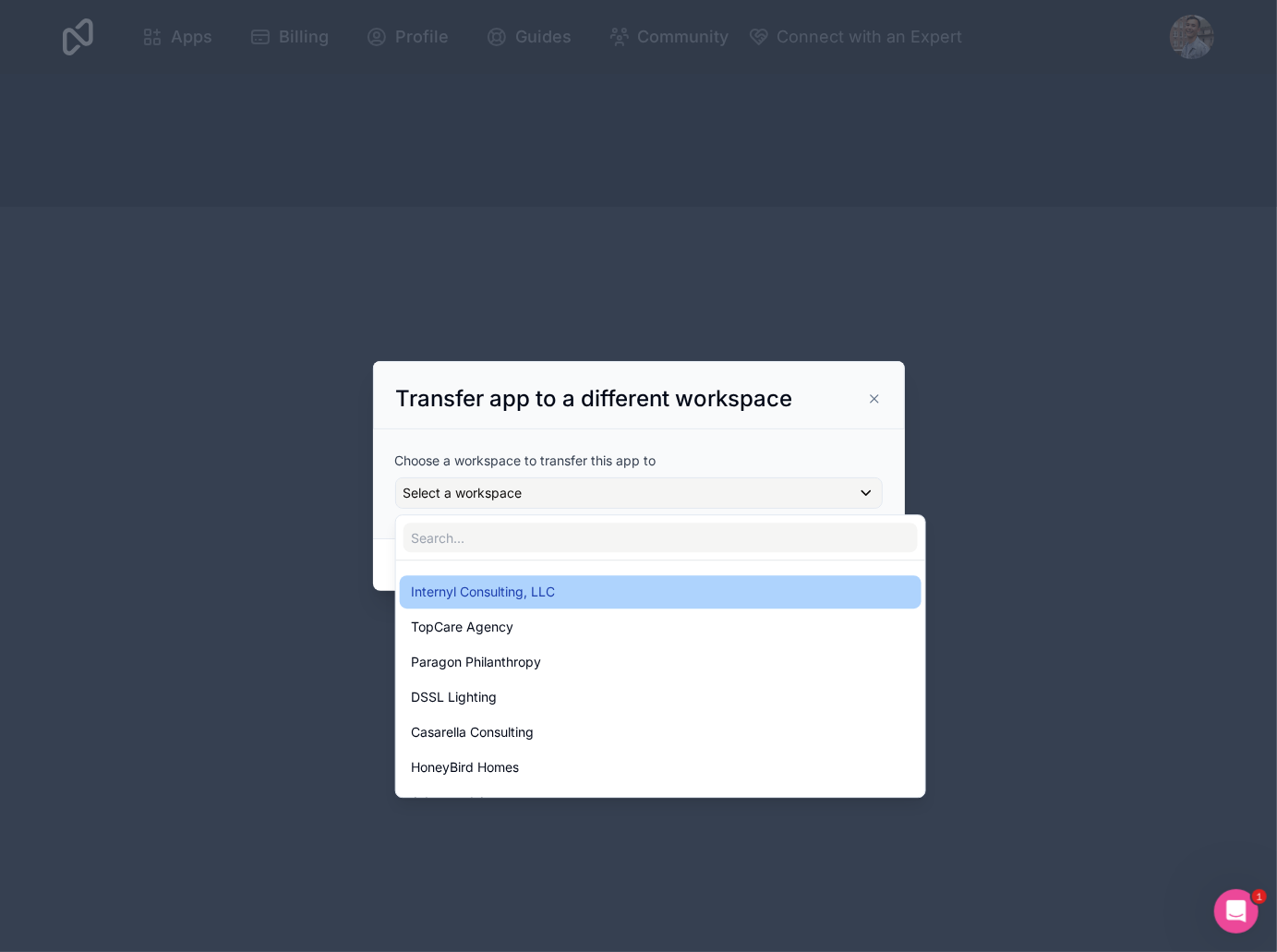 click on "Internyl Consulting, LLC" at bounding box center [483, 592] 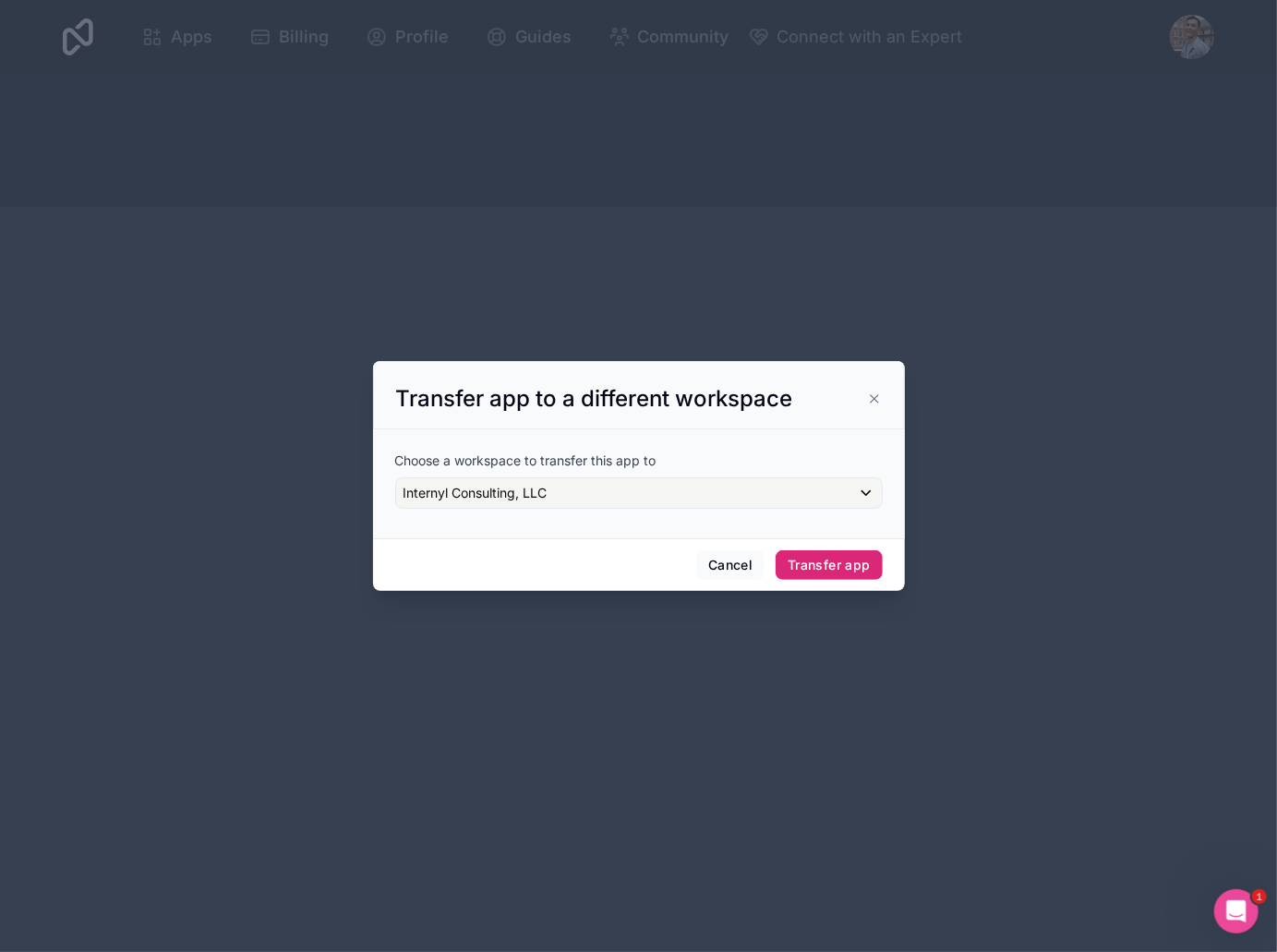 click on "Transfer app" at bounding box center (828, 565) 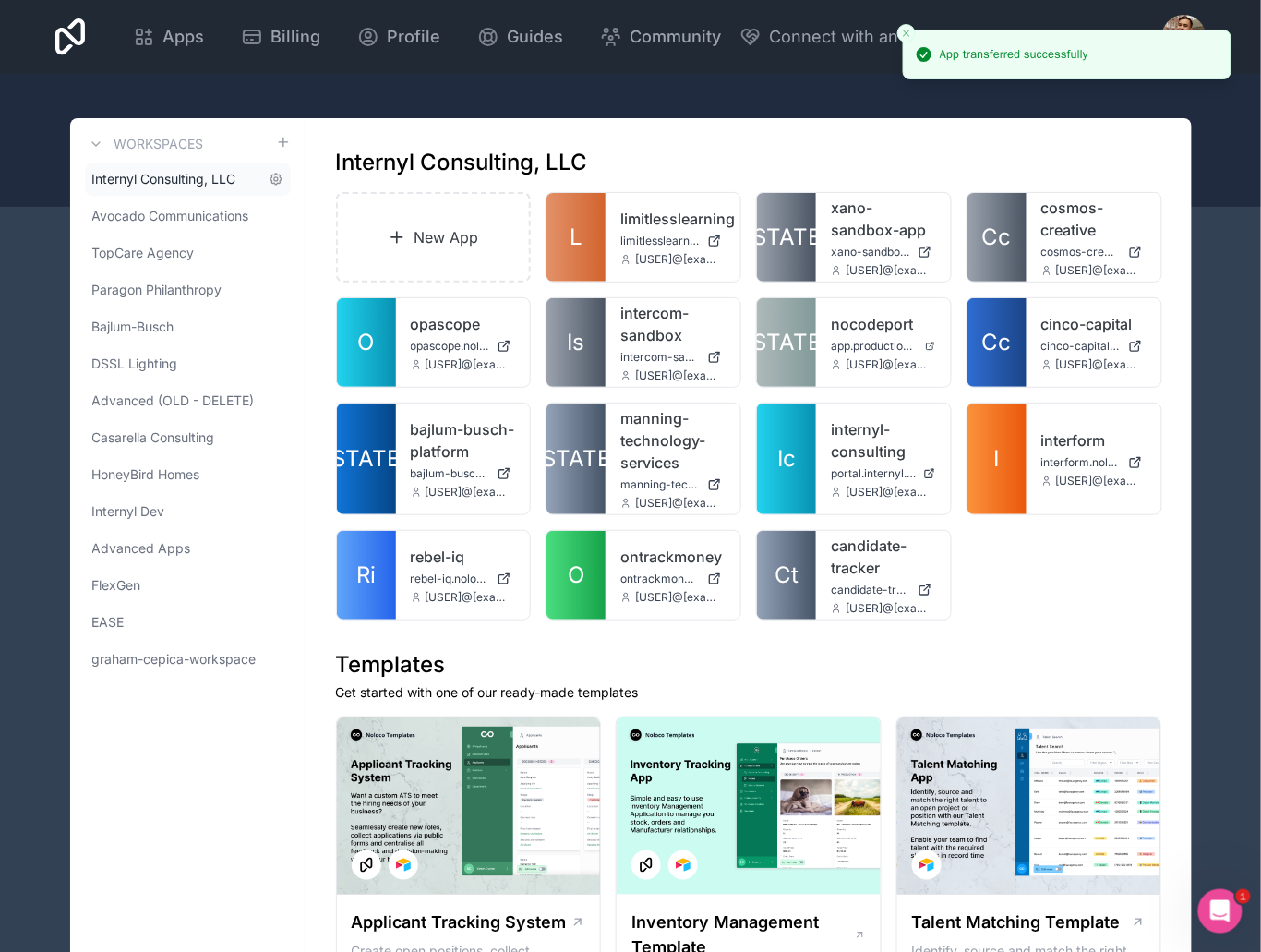 click on "Internyl Consulting, LLC" at bounding box center (164, 179) 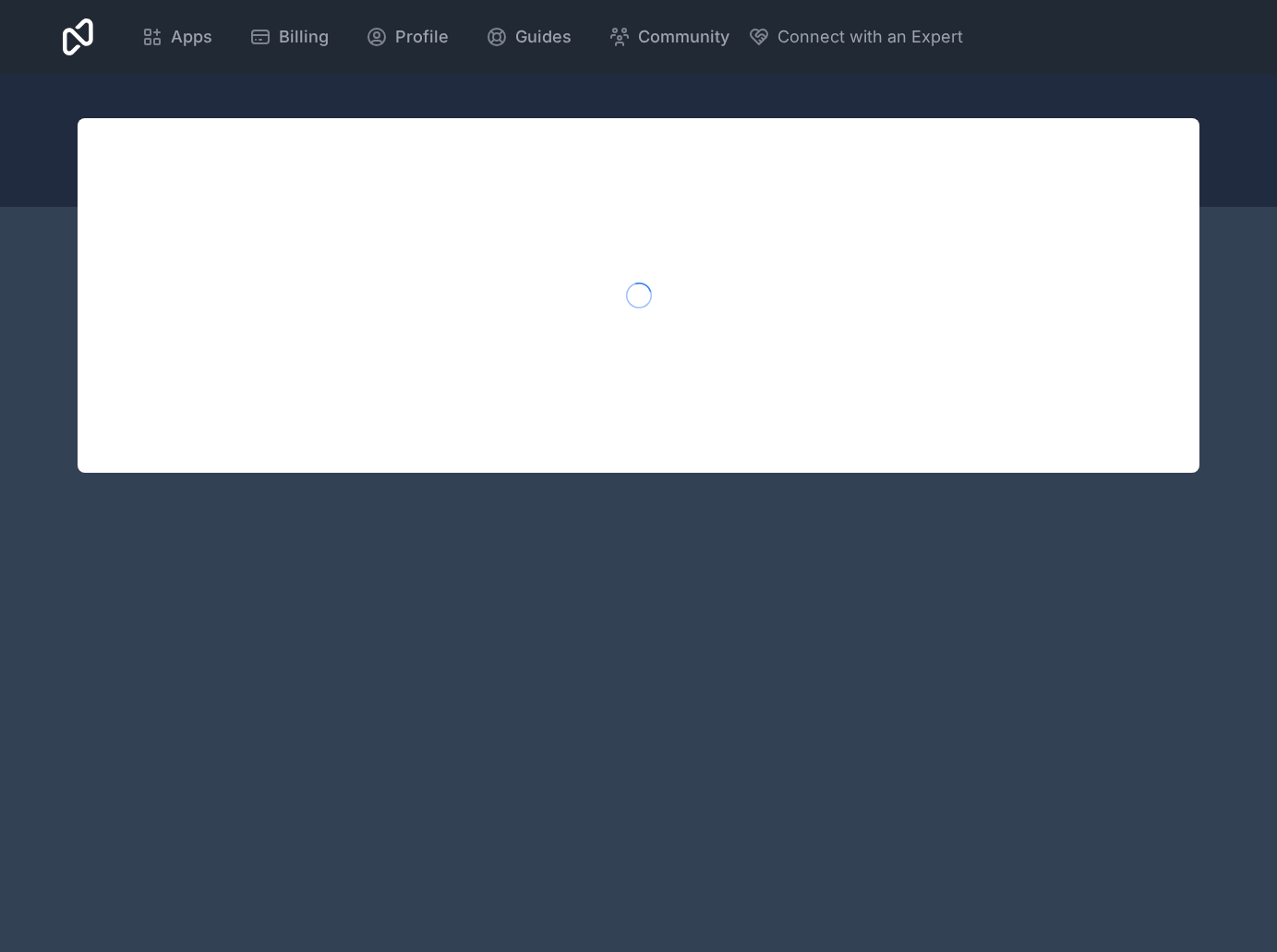scroll, scrollTop: 0, scrollLeft: 0, axis: both 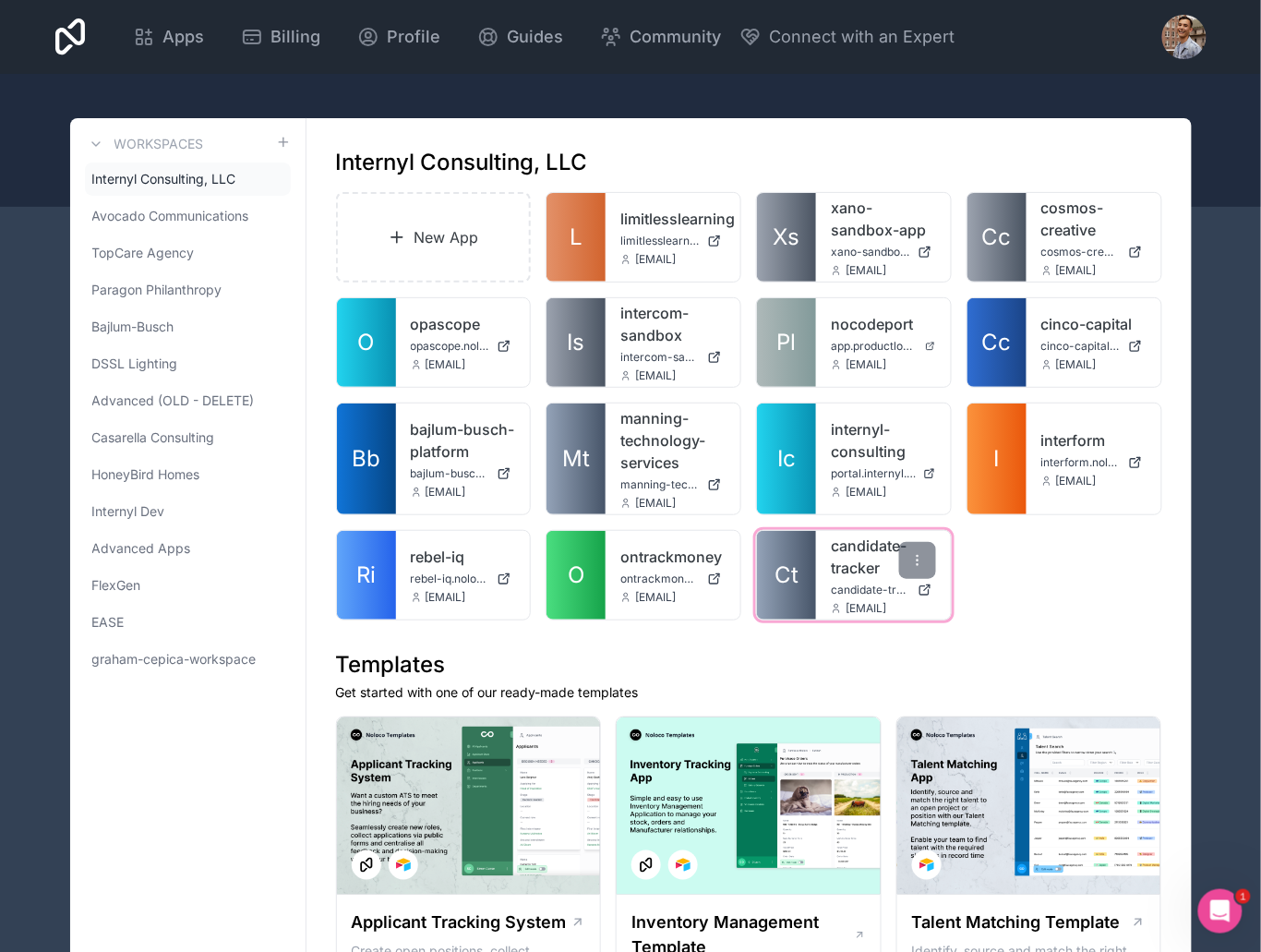 click on "Ct" at bounding box center [787, 575] 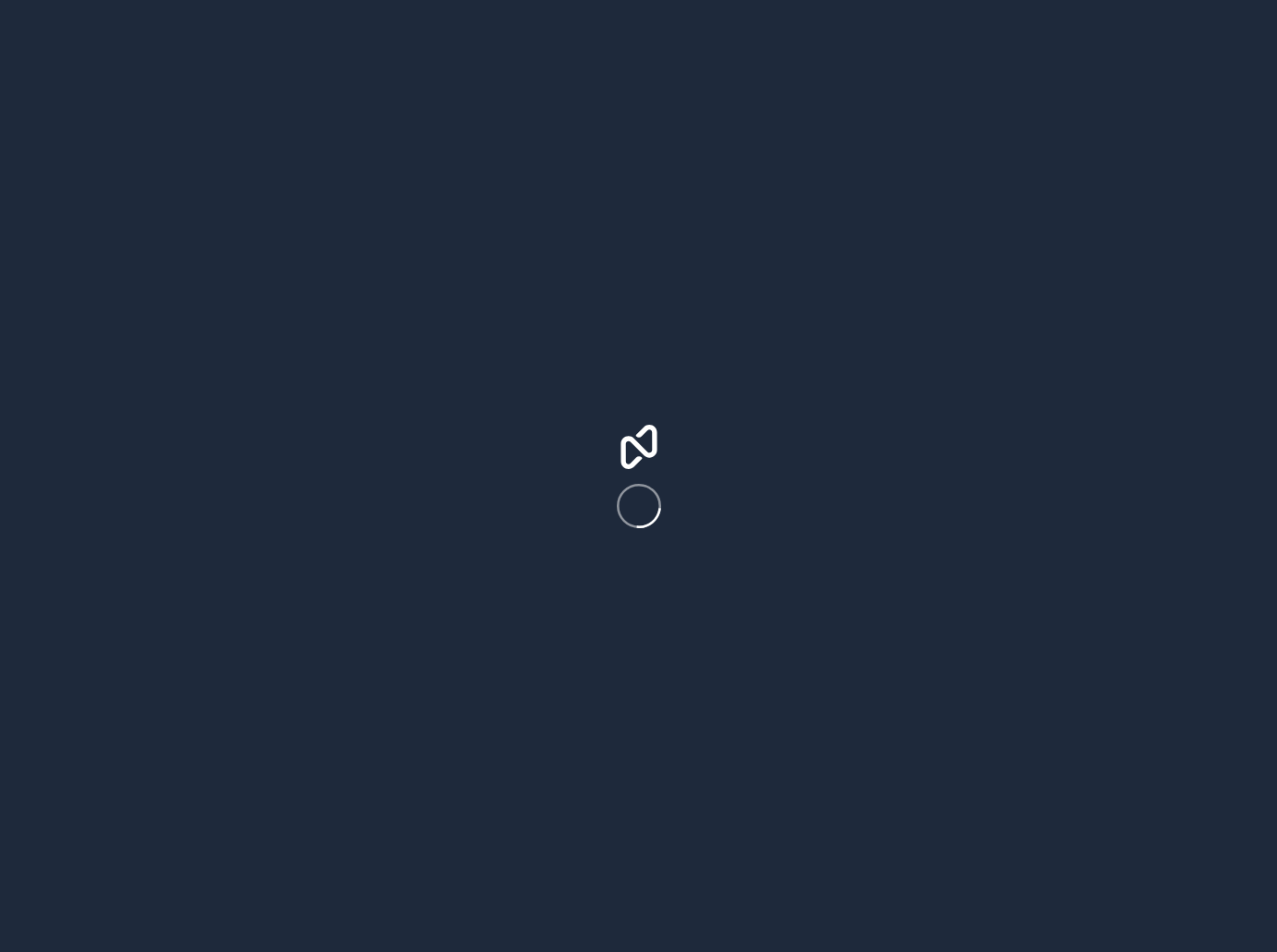 scroll, scrollTop: 0, scrollLeft: 0, axis: both 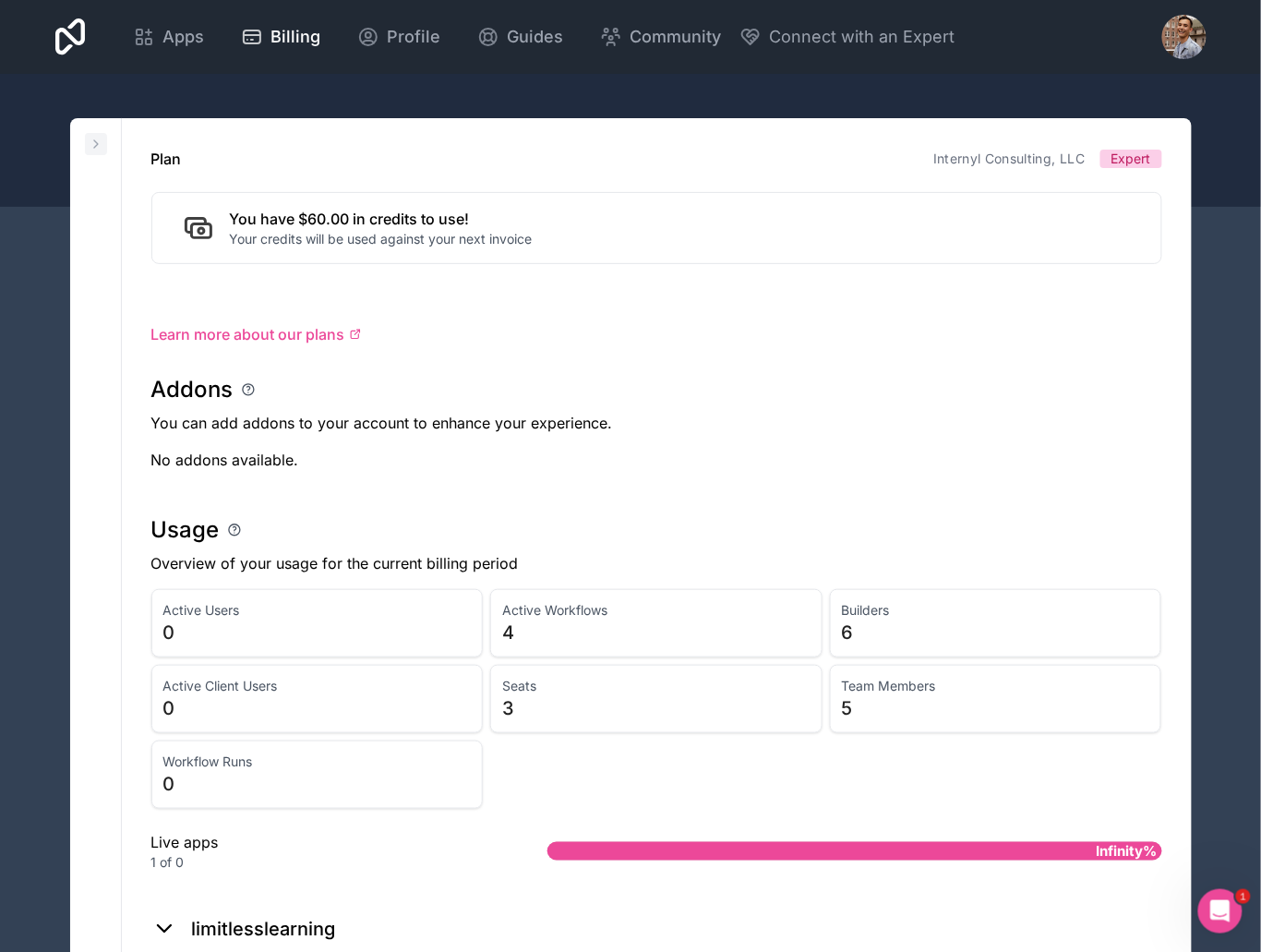 click 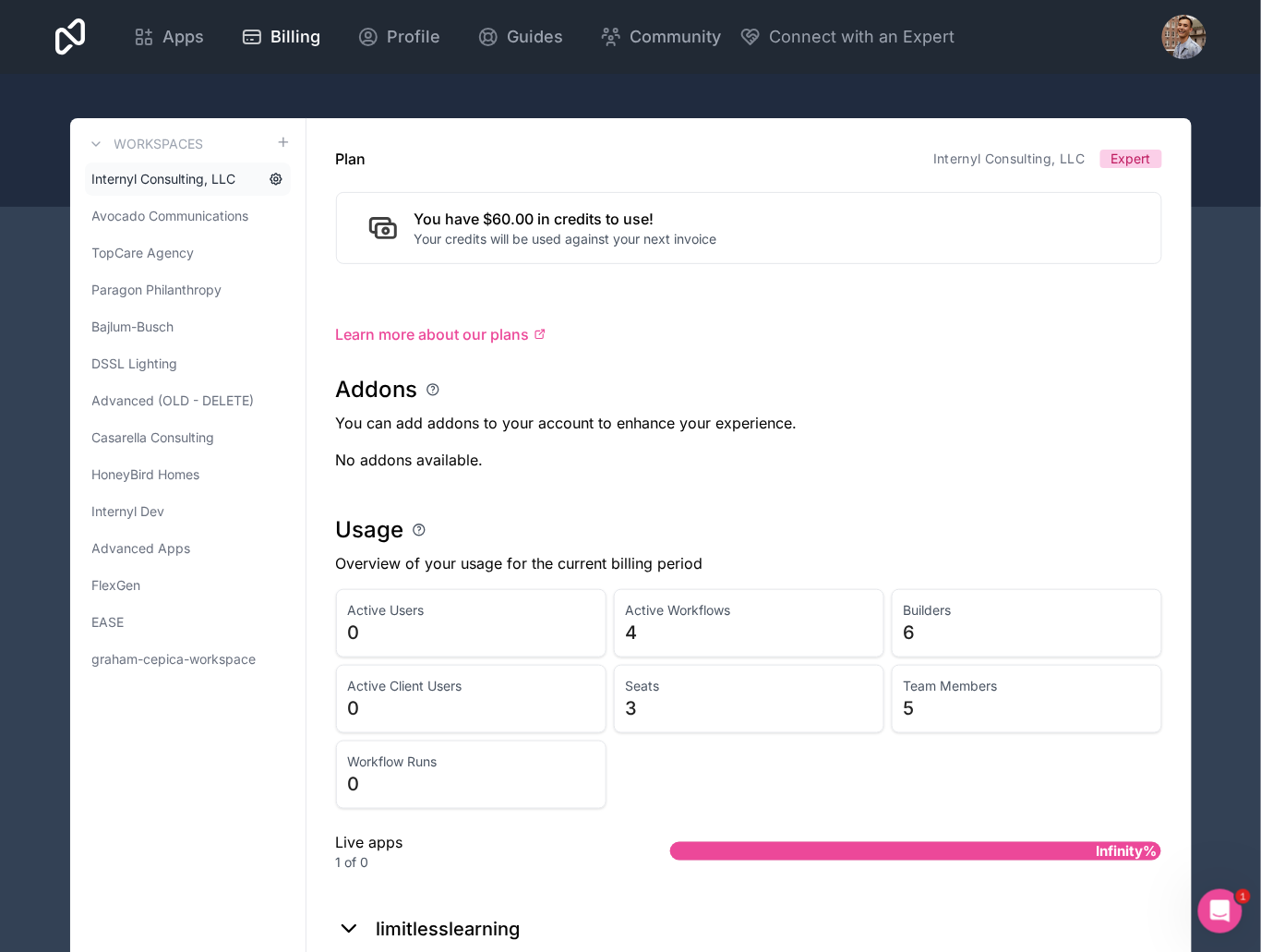 click 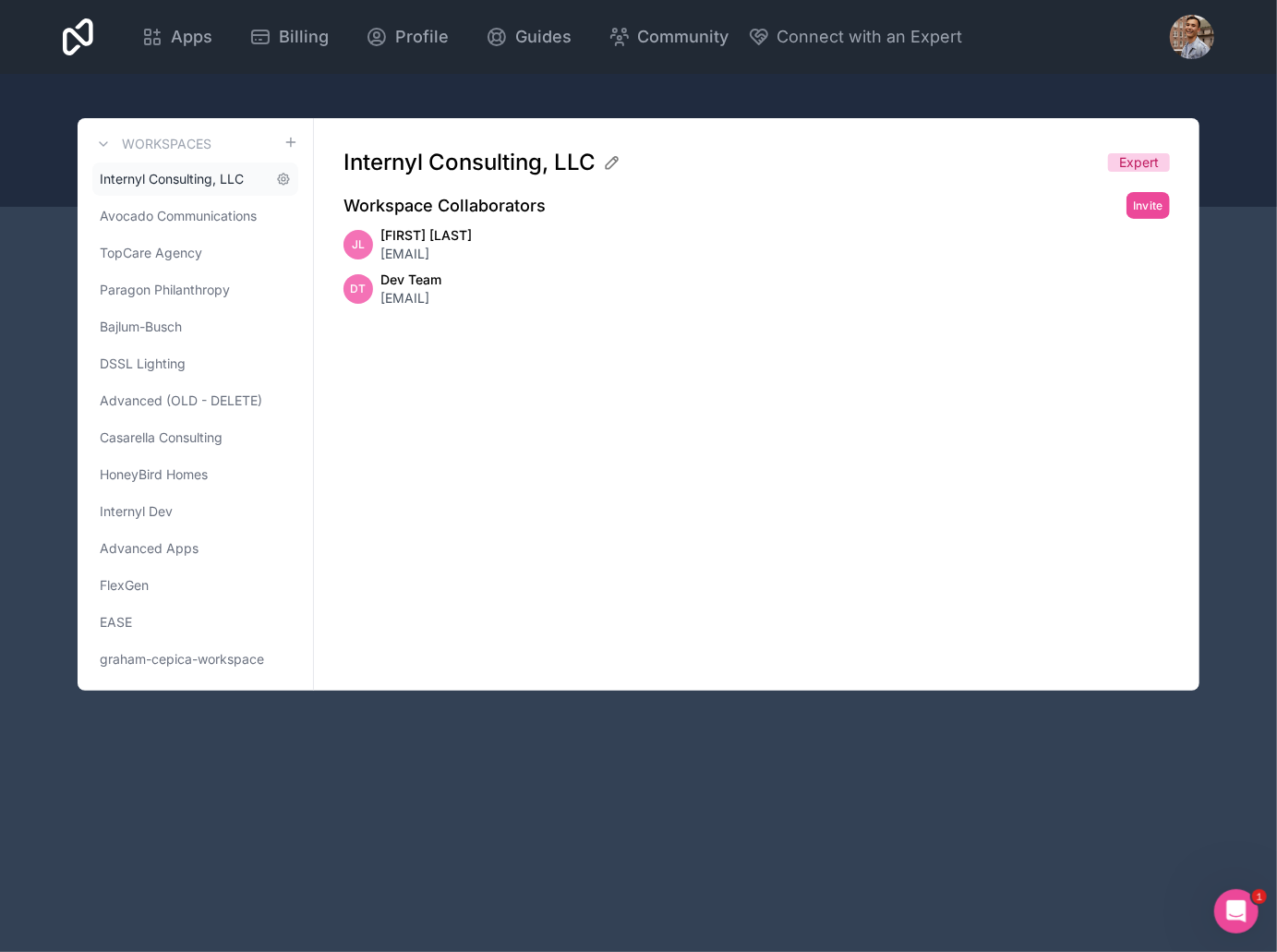 click on "Internyl Consulting, LLC" at bounding box center (172, 179) 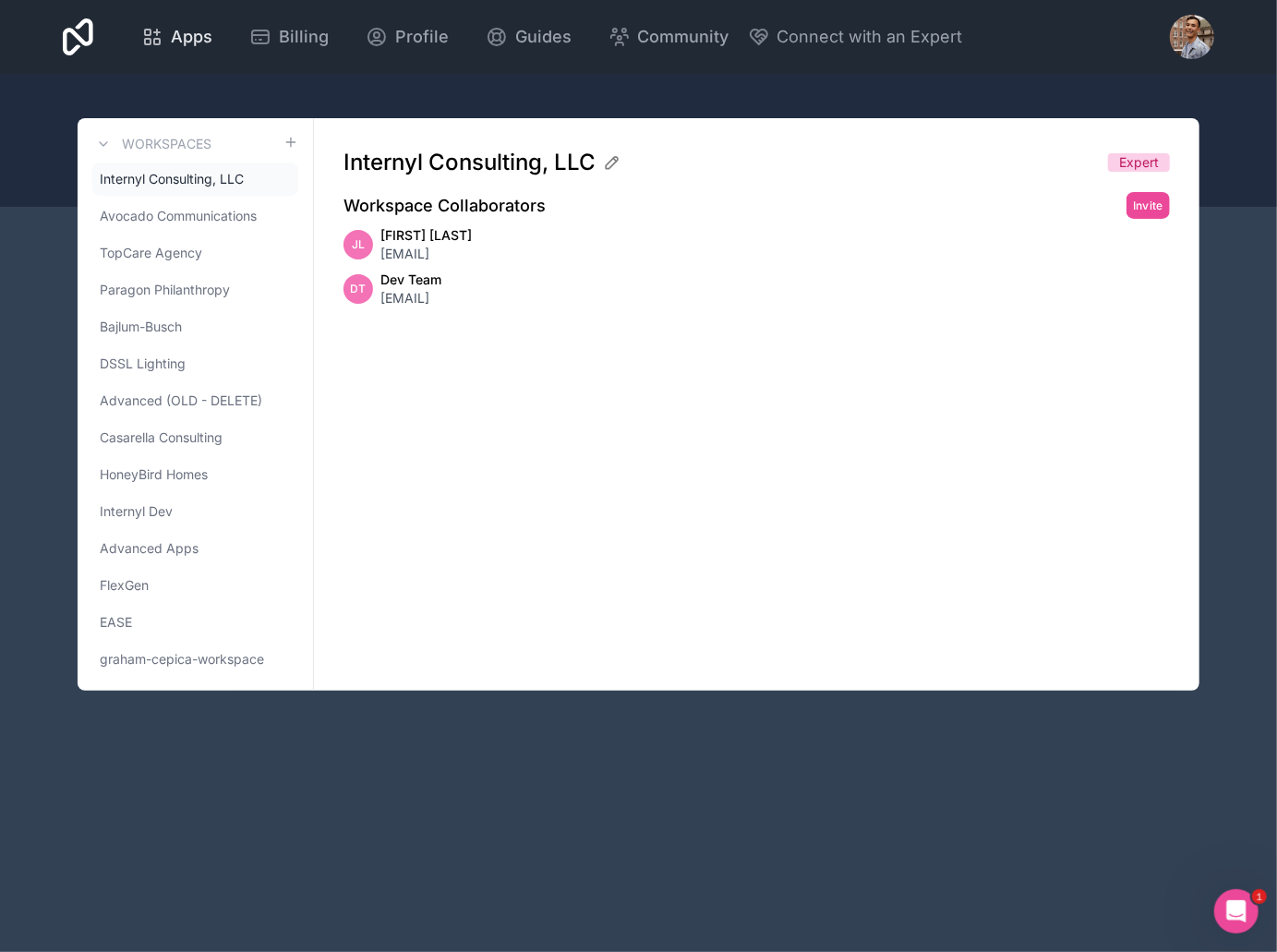 click on "Apps" at bounding box center (191, 37) 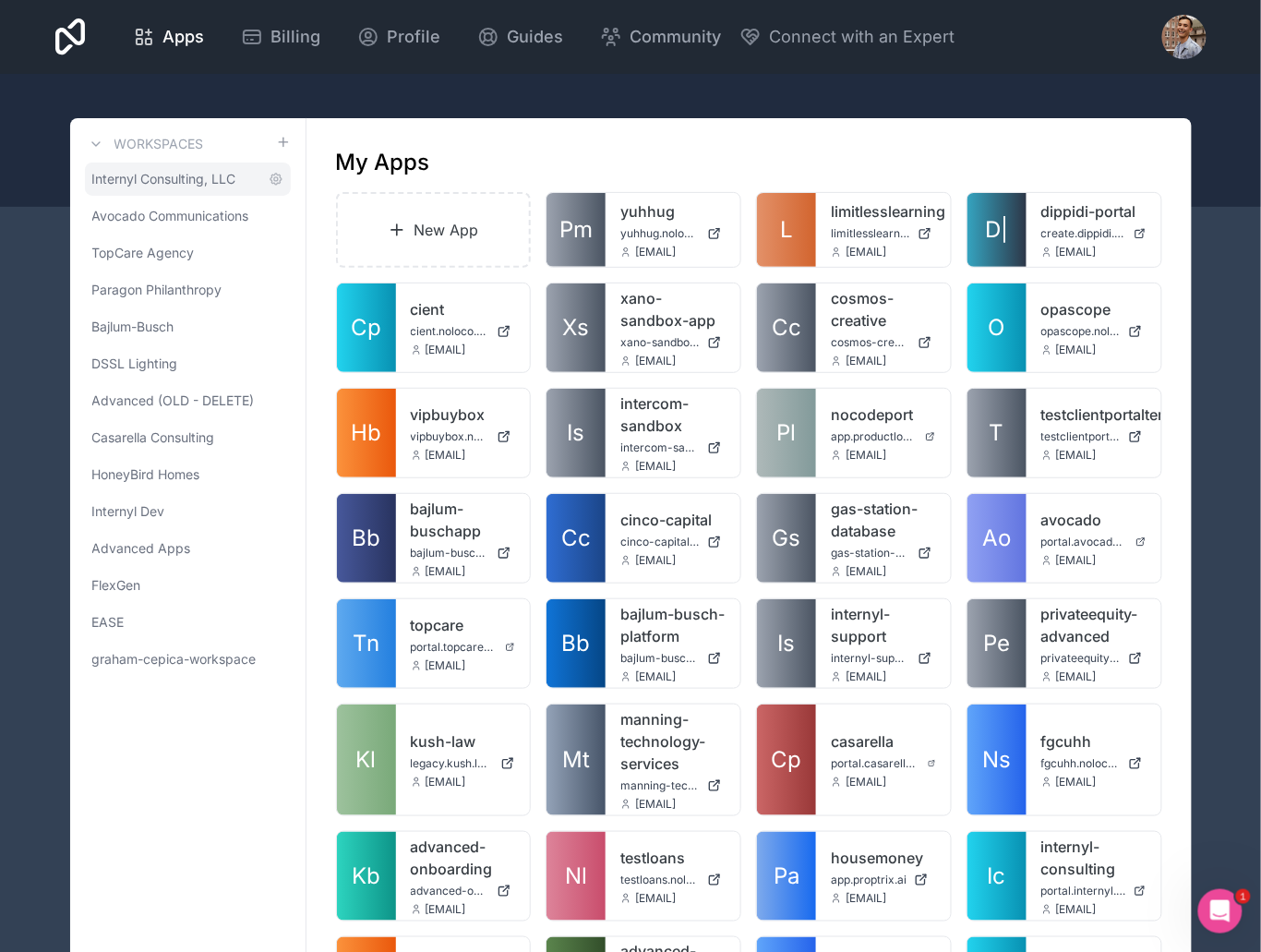 click on "Internyl Consulting, LLC" at bounding box center [164, 179] 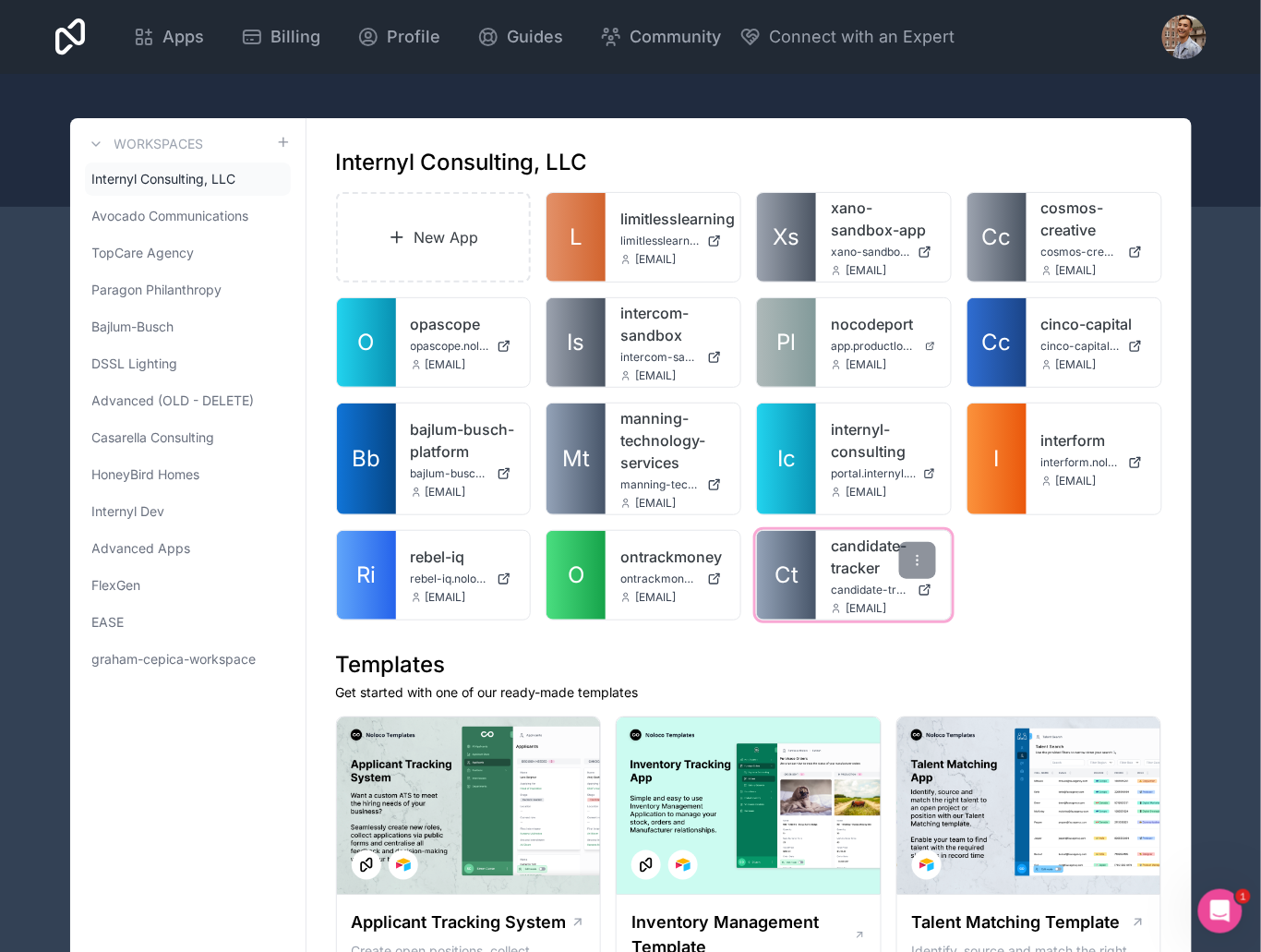 click on "Ct" at bounding box center [787, 575] 